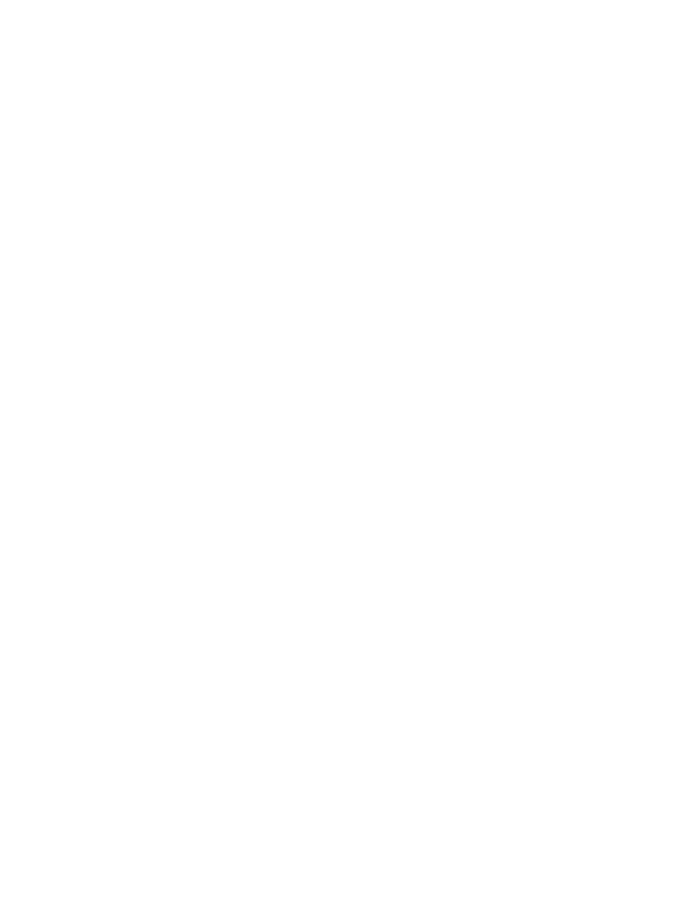 scroll, scrollTop: 0, scrollLeft: 0, axis: both 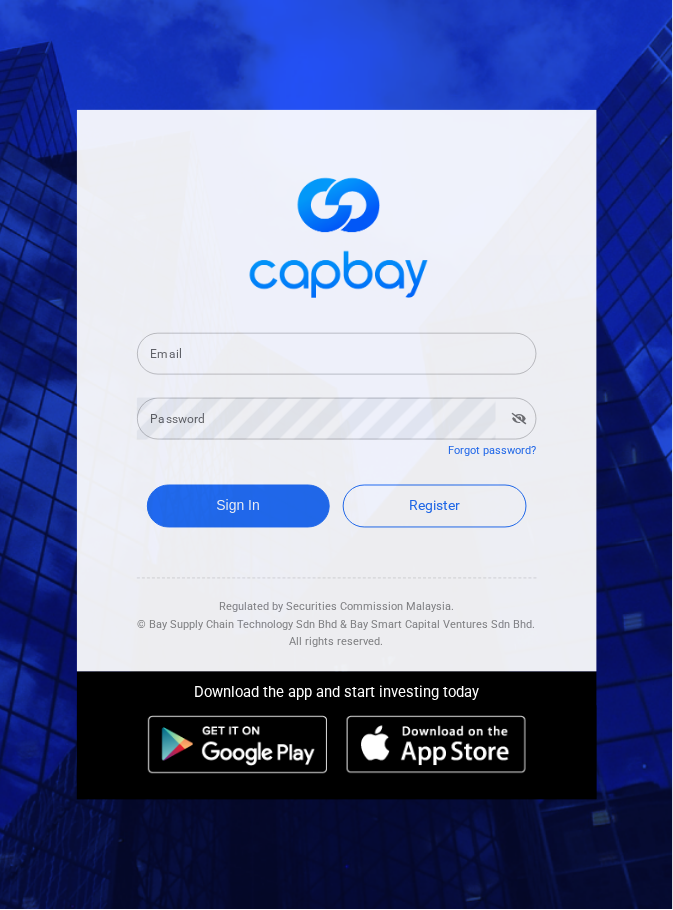 click on "Email" at bounding box center [337, 354] 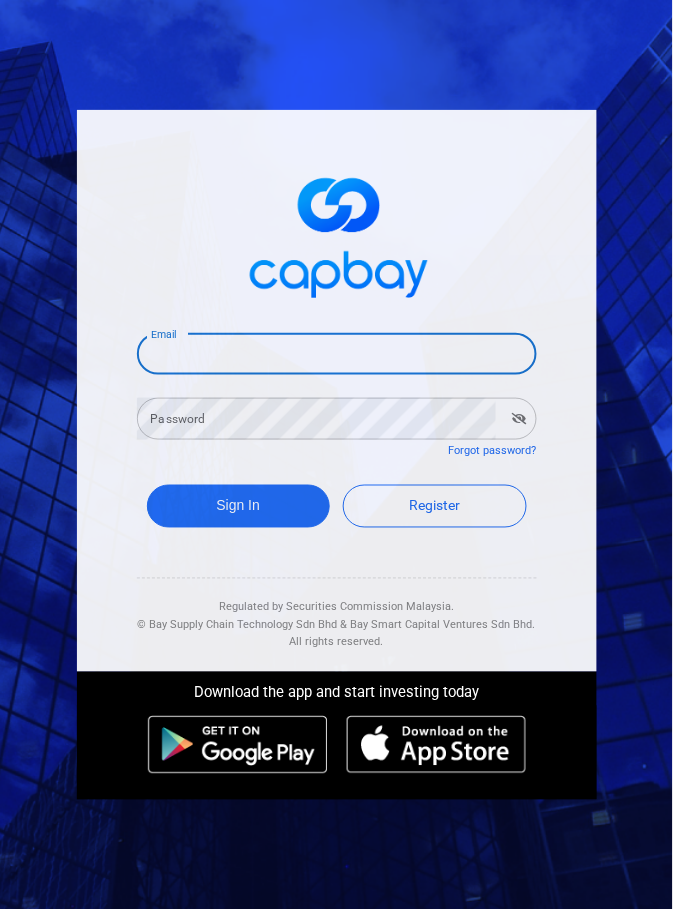 type on "[EMAIL]" 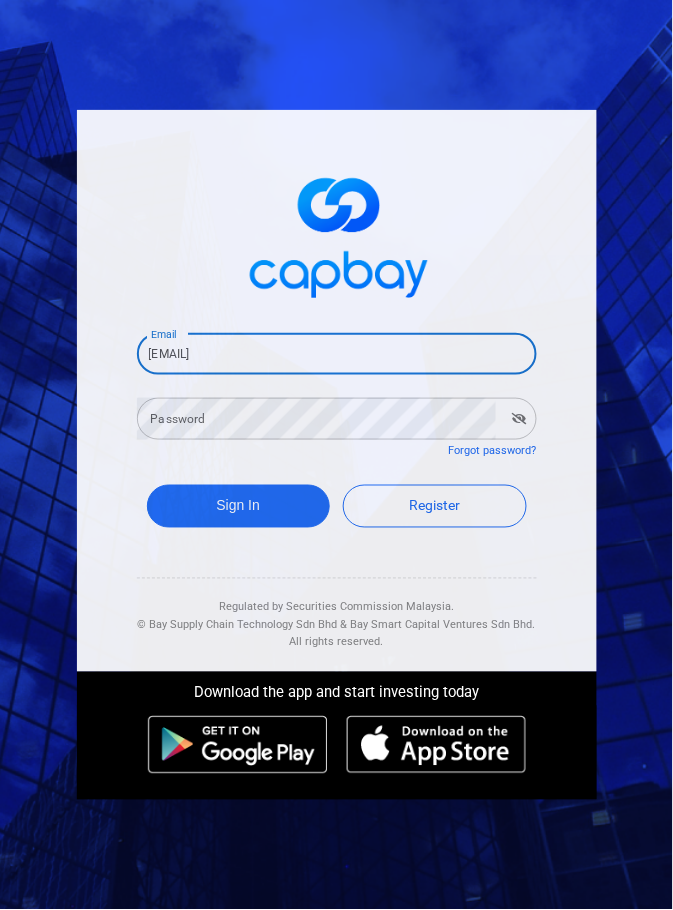 click on "Password Password" at bounding box center [337, 417] 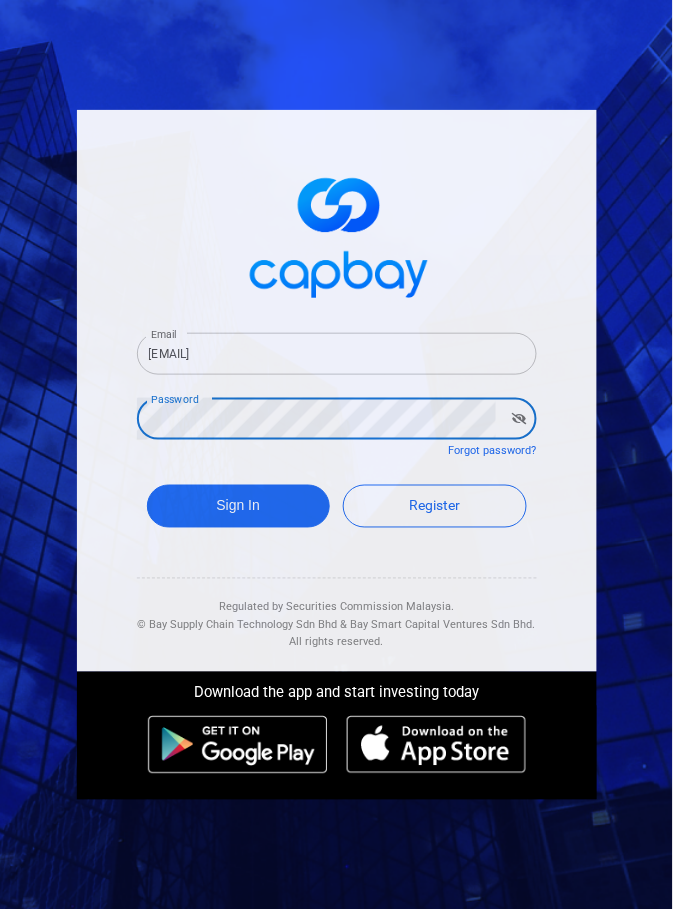 click 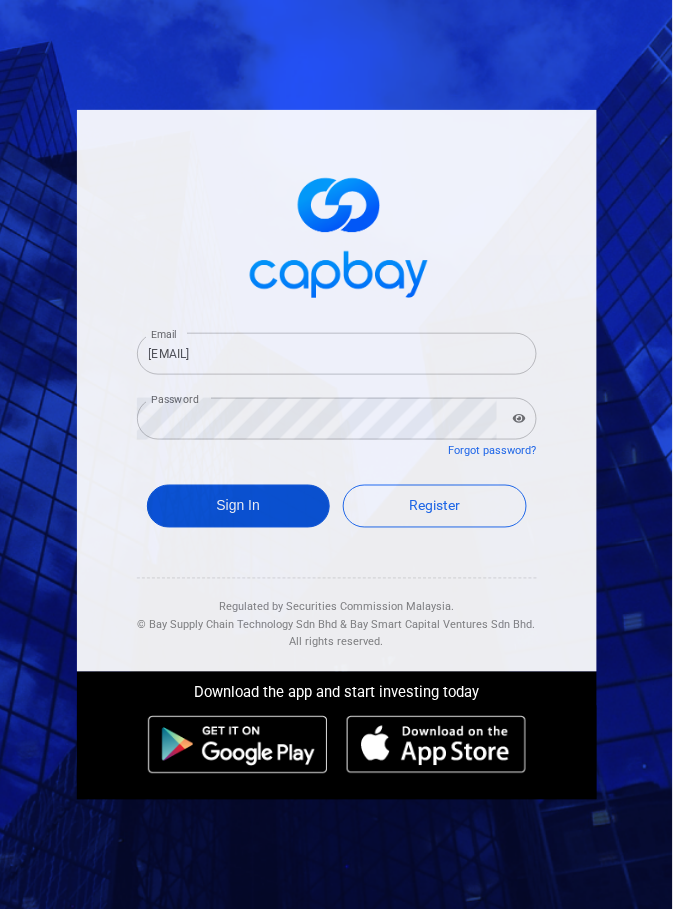 click on "Sign In" at bounding box center [239, 506] 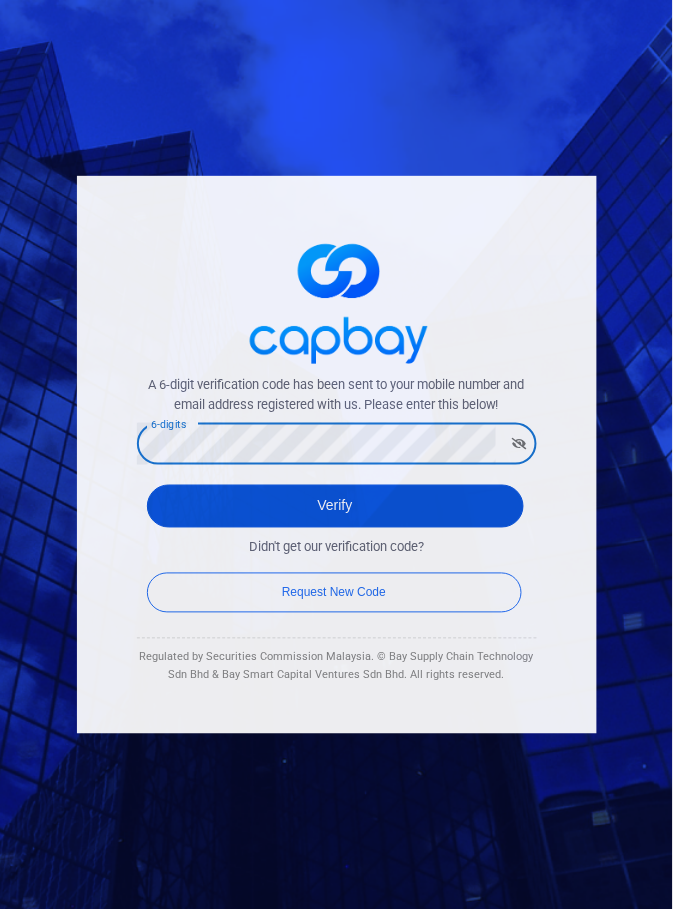 click on "Verify" at bounding box center (335, 506) 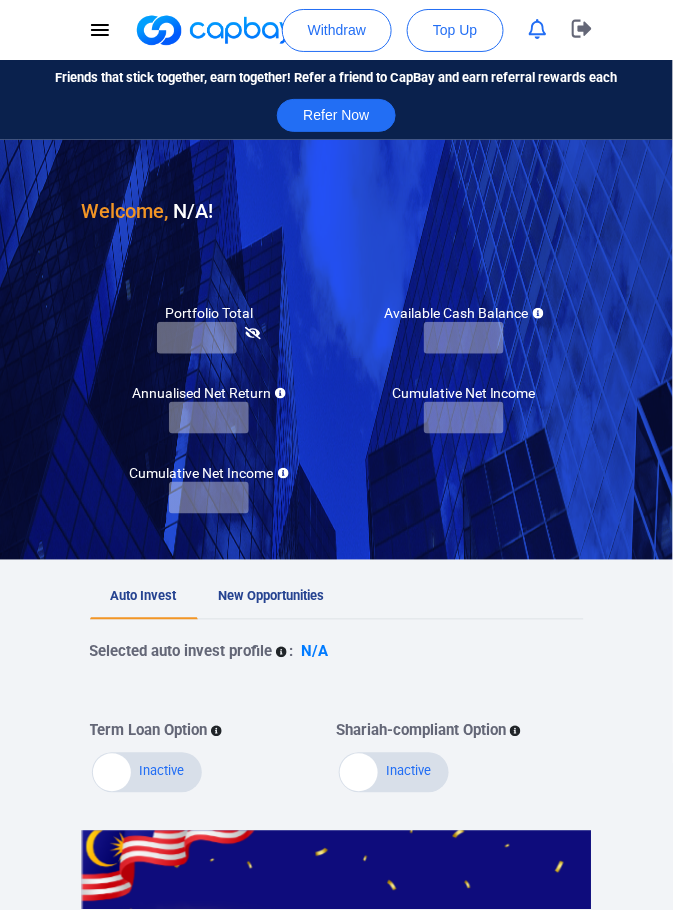 checkbox on "true" 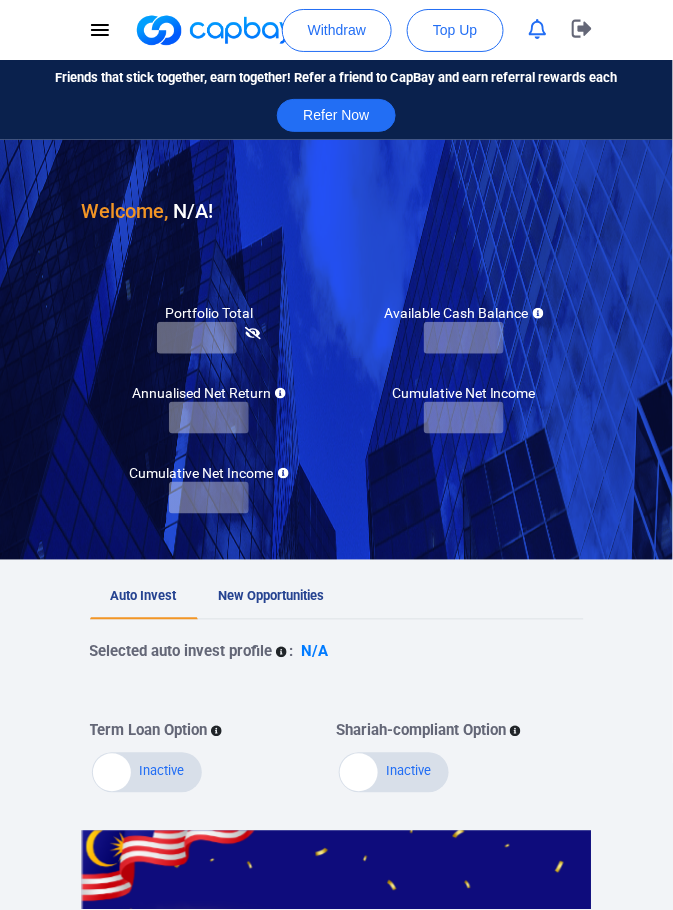 checkbox on "true" 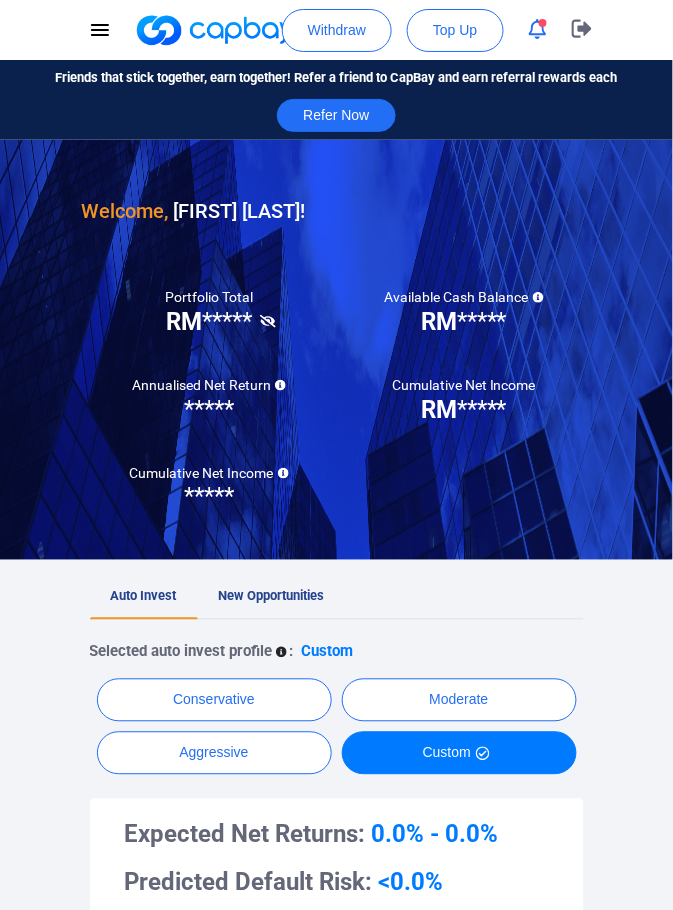 click 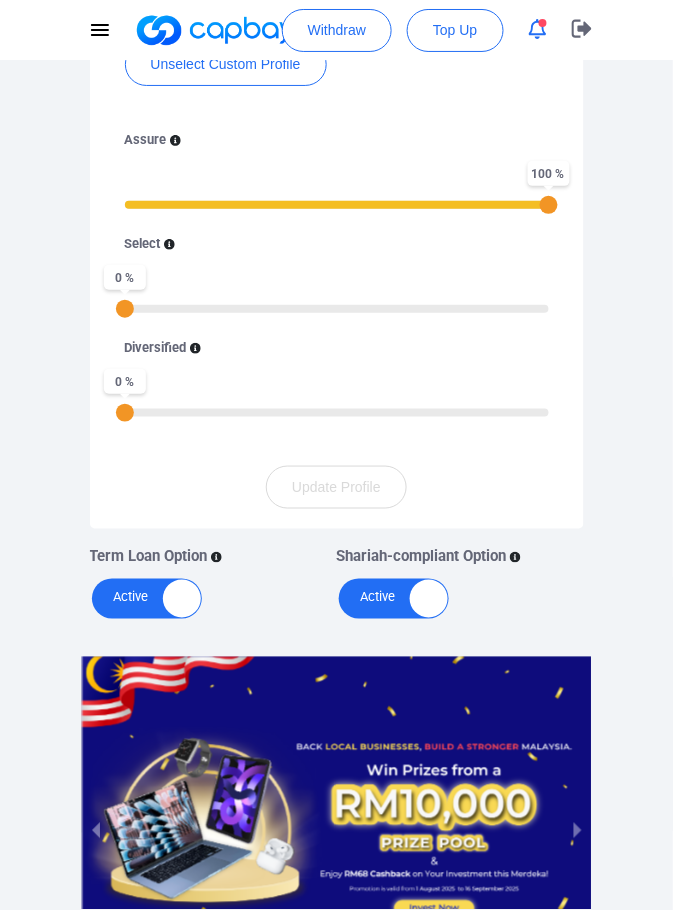 scroll, scrollTop: 0, scrollLeft: 0, axis: both 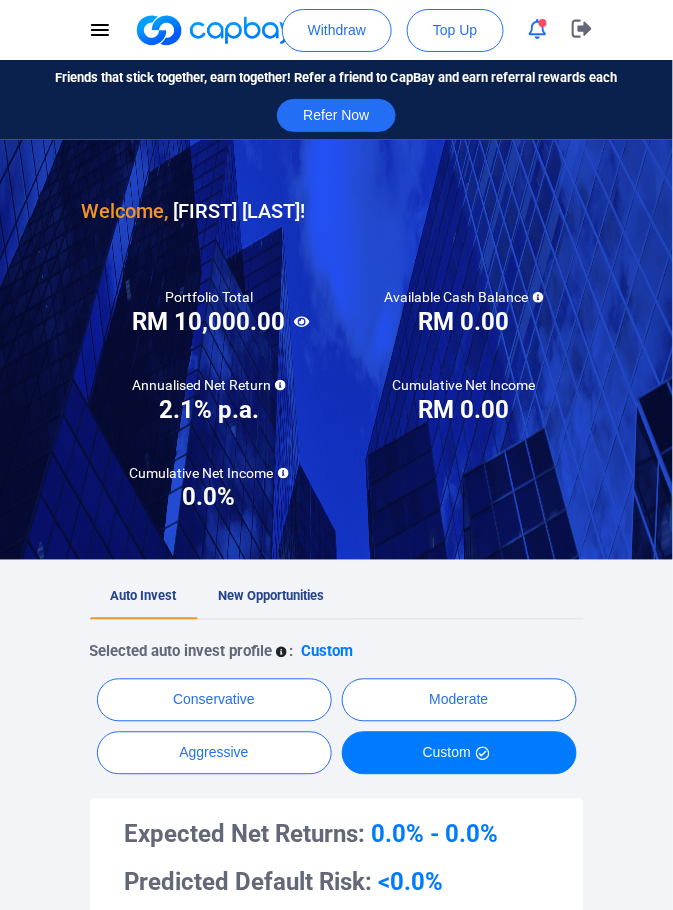 click on "New Opportunities" at bounding box center [272, 596] 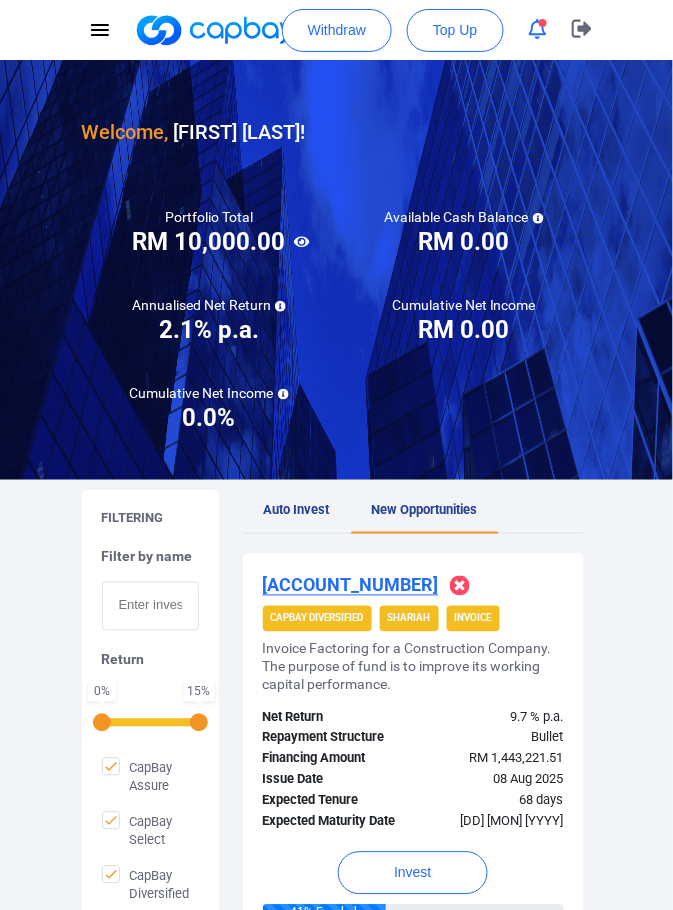 click on "Auto Invest" at bounding box center (297, 512) 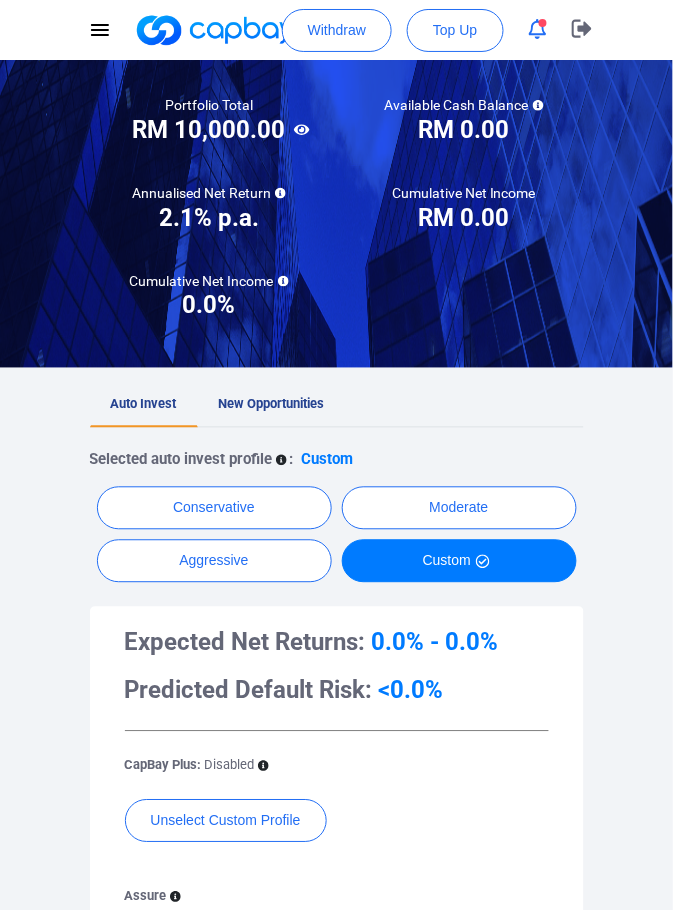 scroll, scrollTop: 0, scrollLeft: 0, axis: both 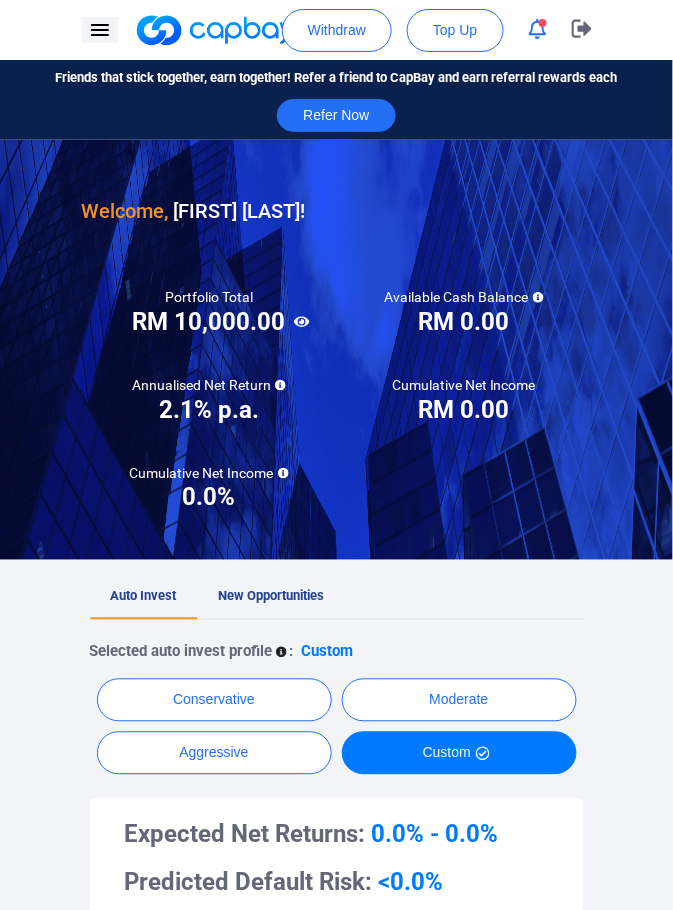 click 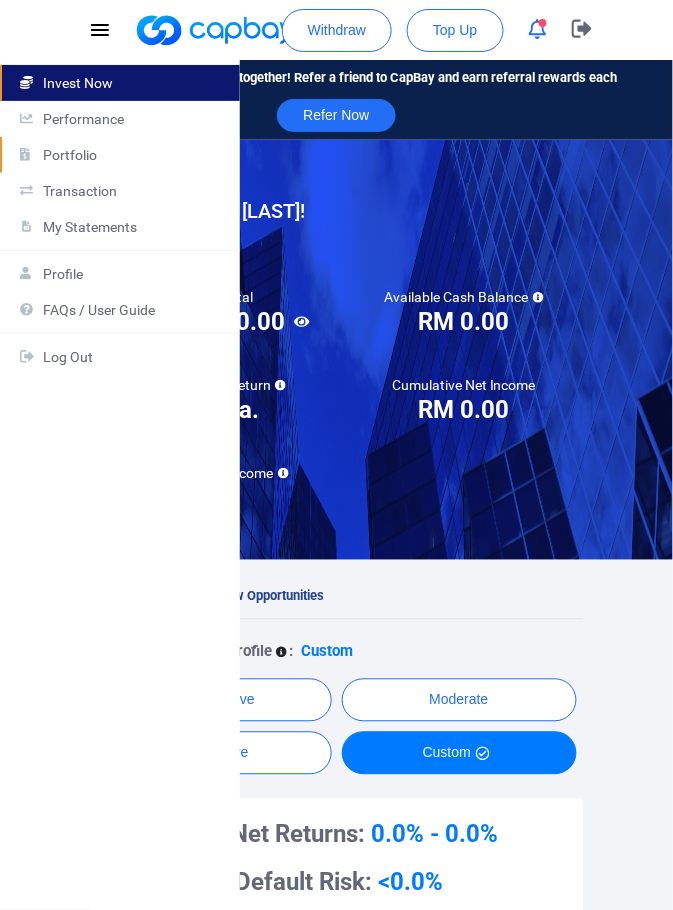 click on "Portfolio" at bounding box center (133, 155) 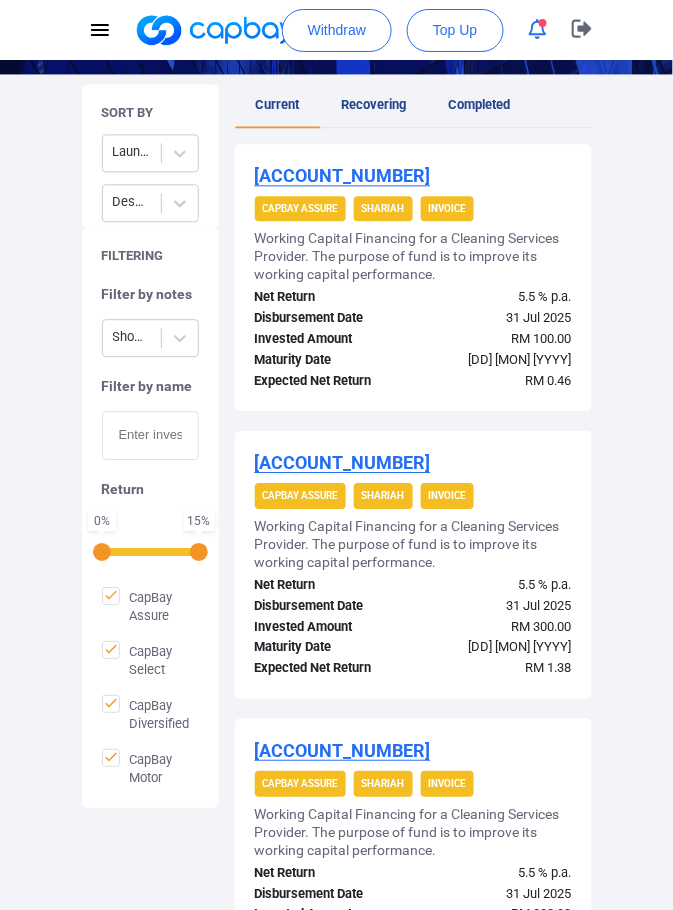 scroll, scrollTop: 482, scrollLeft: 0, axis: vertical 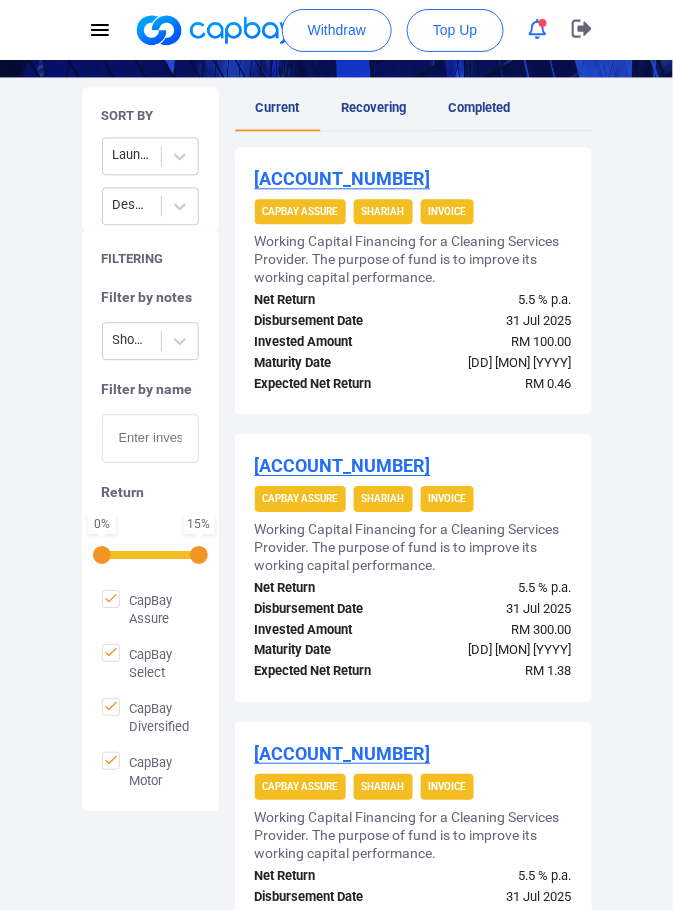 click on "Recovering" at bounding box center [374, 108] 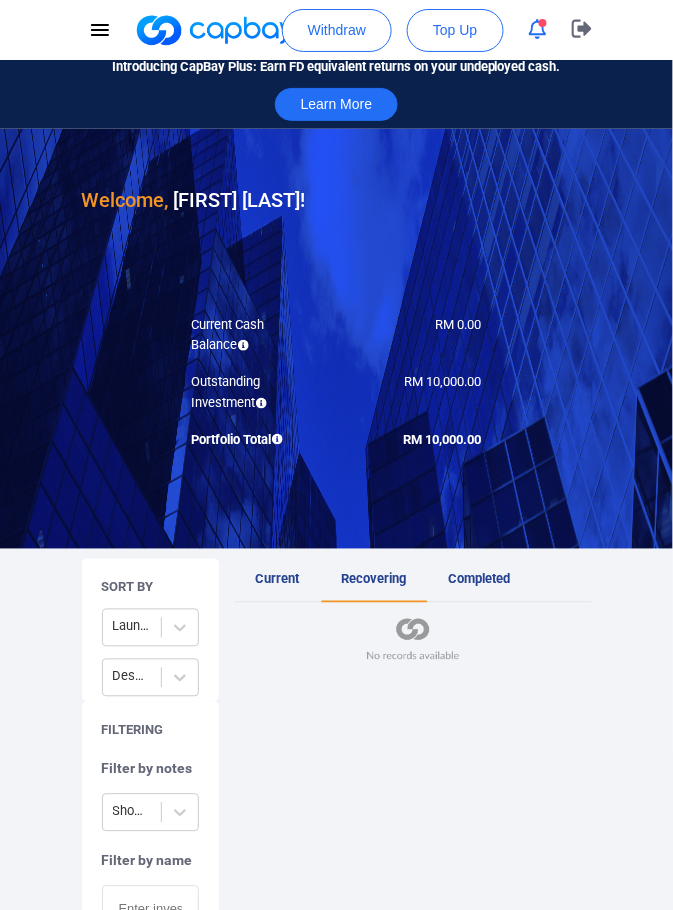 scroll, scrollTop: 13, scrollLeft: 0, axis: vertical 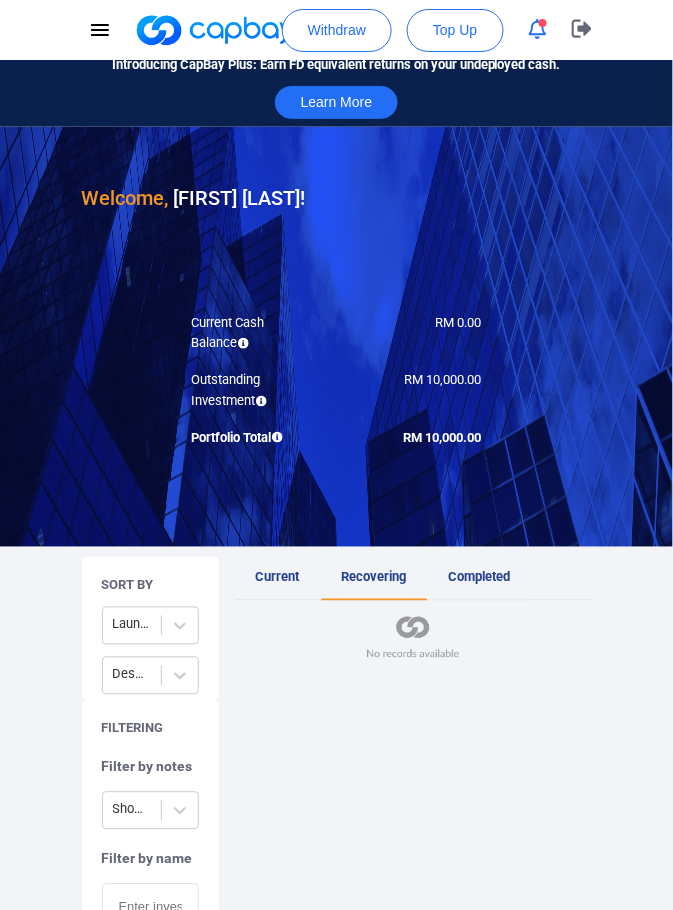 click on "Completed" at bounding box center (480, 577) 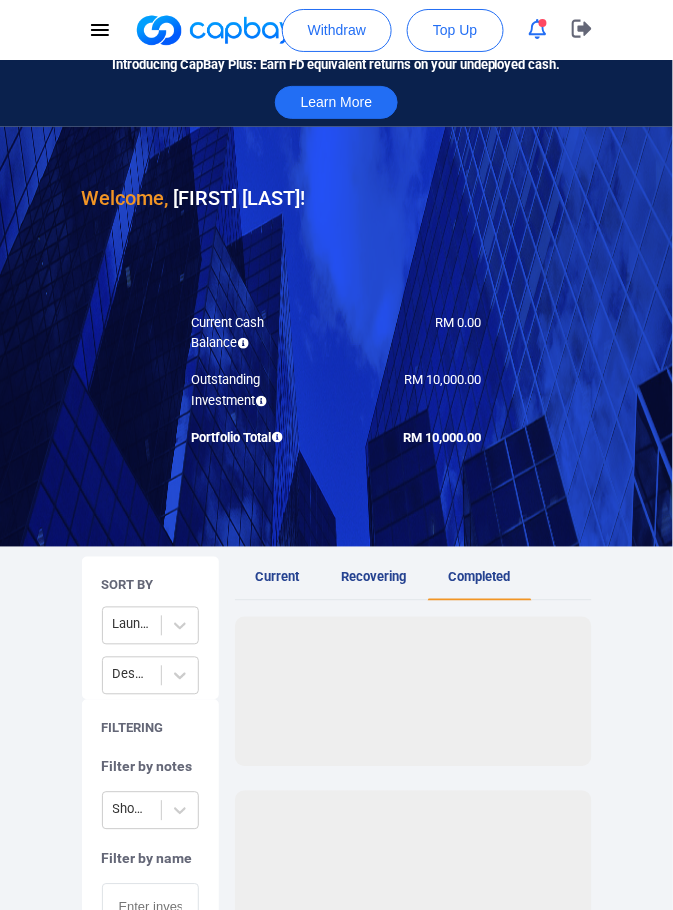 scroll, scrollTop: 0, scrollLeft: 0, axis: both 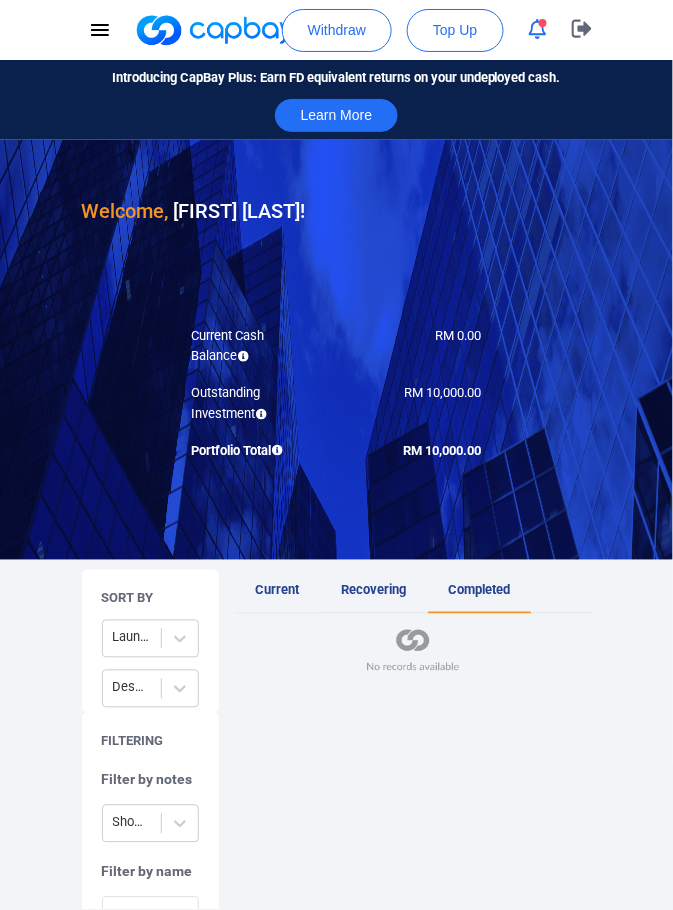click on "Current" at bounding box center [278, 590] 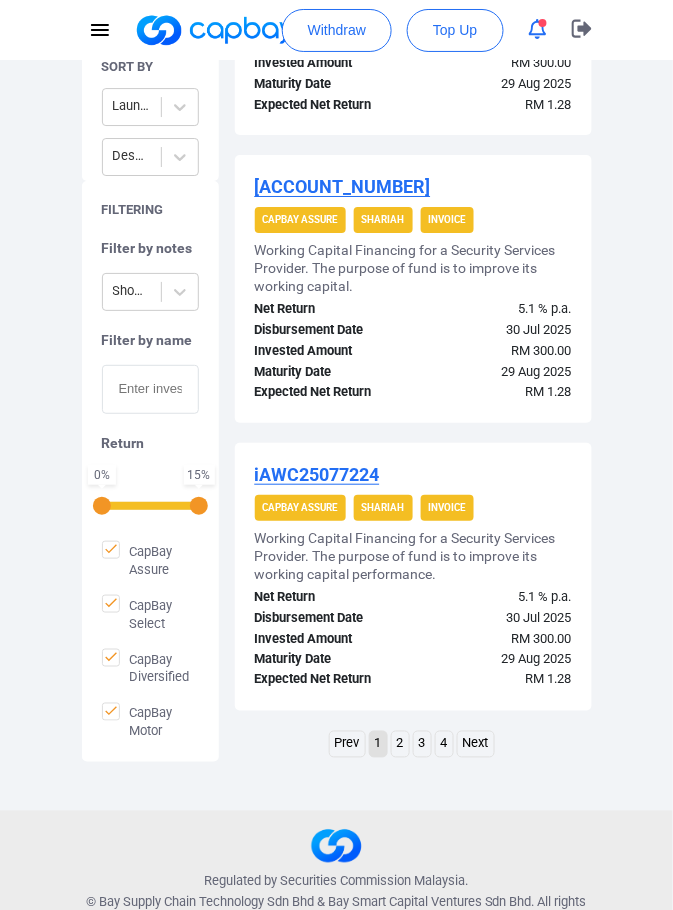 click on "Next" at bounding box center [476, 744] 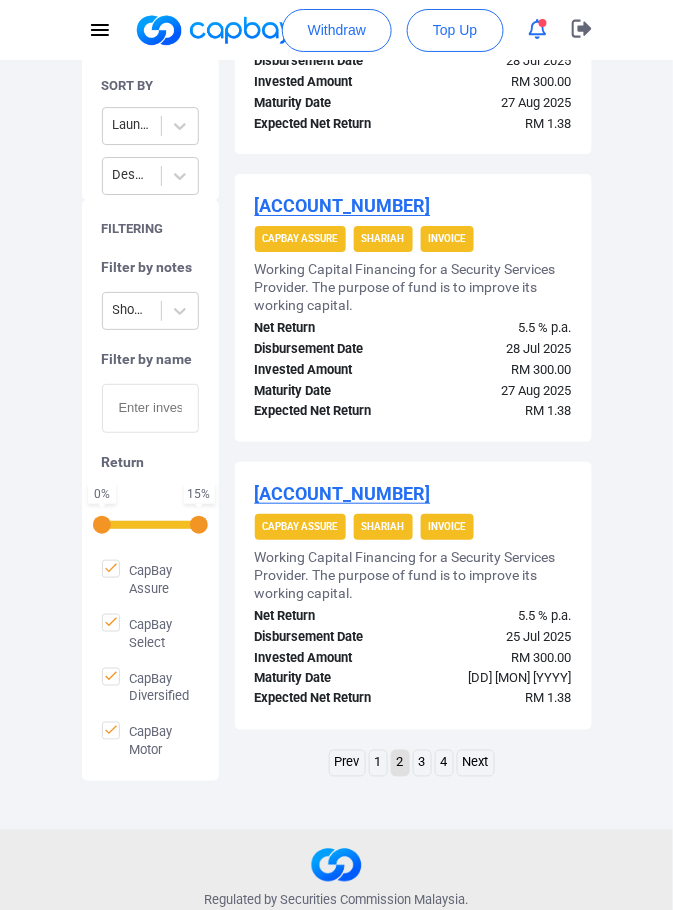 click on "4" at bounding box center (444, 763) 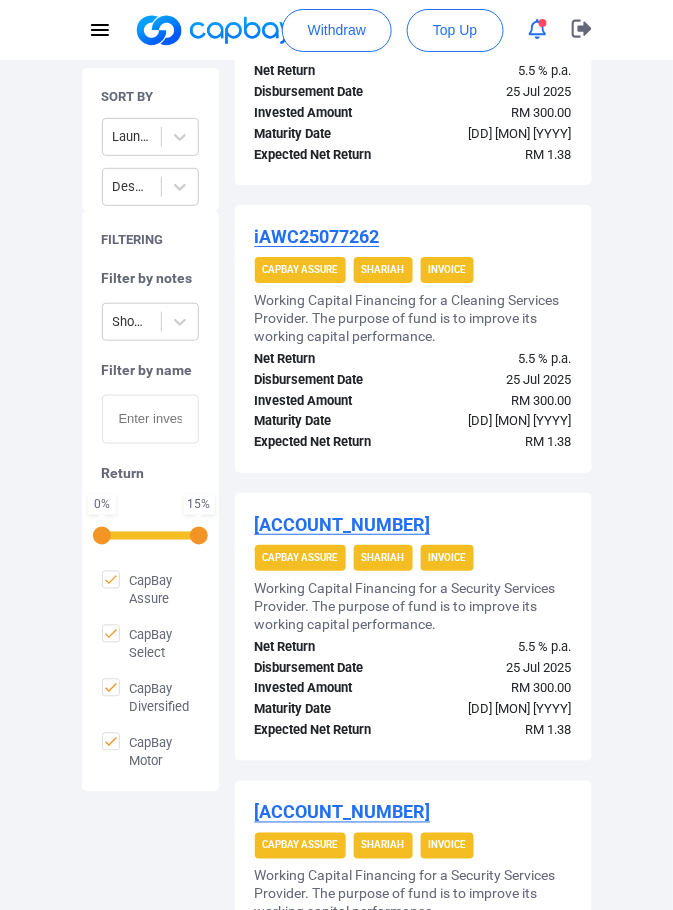 scroll, scrollTop: 1049, scrollLeft: 0, axis: vertical 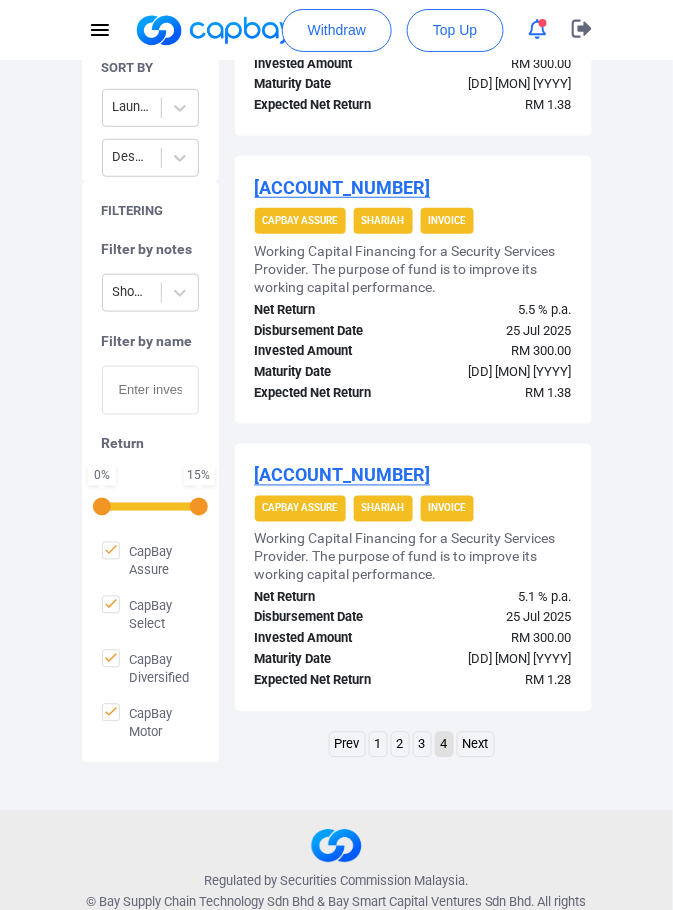 click on "3" at bounding box center [422, 745] 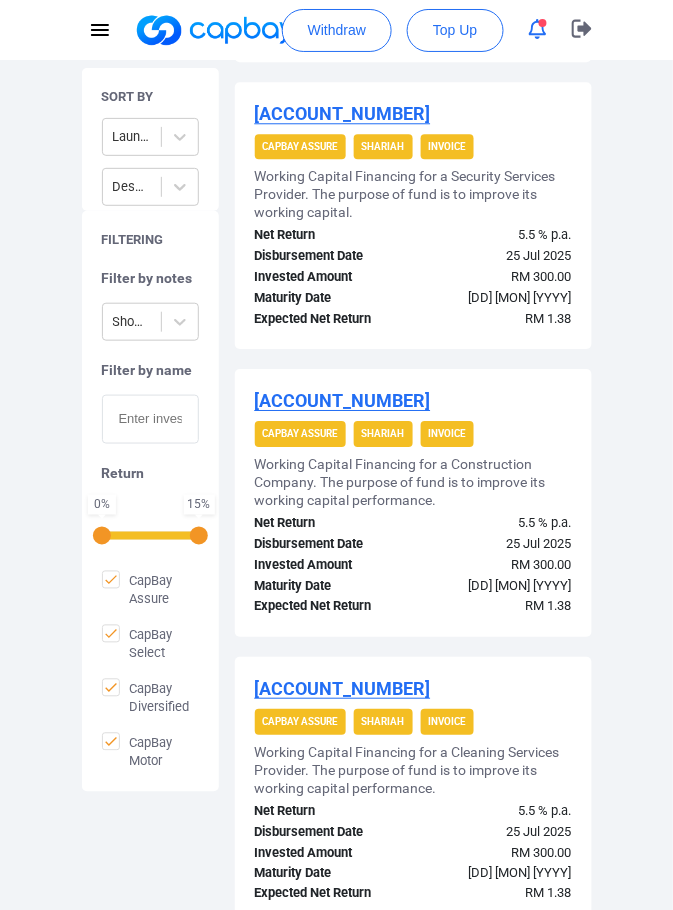 scroll, scrollTop: 2776, scrollLeft: 0, axis: vertical 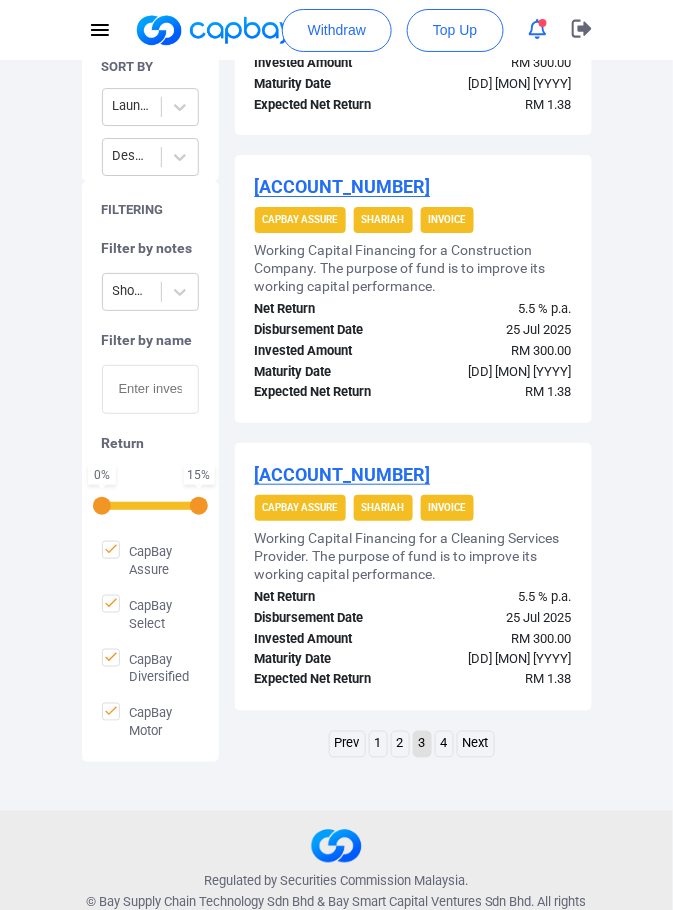 click on "4" at bounding box center [444, 744] 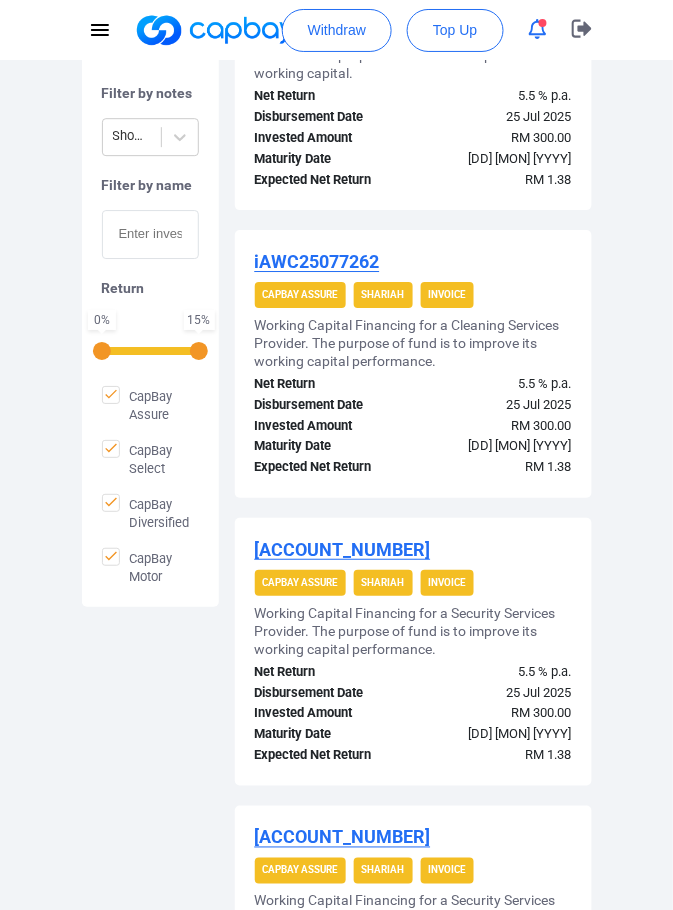 scroll, scrollTop: 1049, scrollLeft: 0, axis: vertical 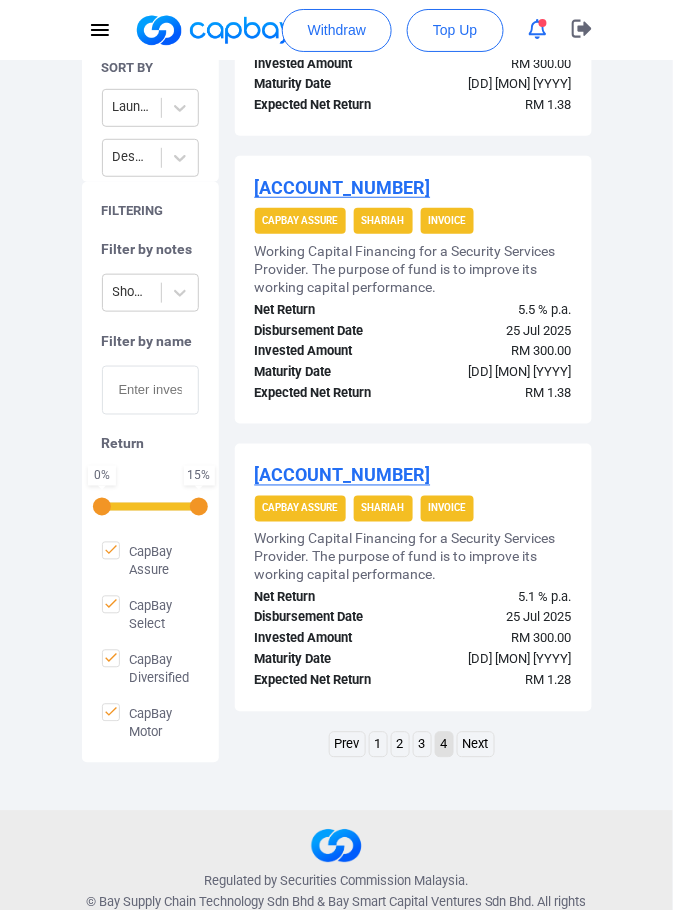 click on "1" at bounding box center [378, 745] 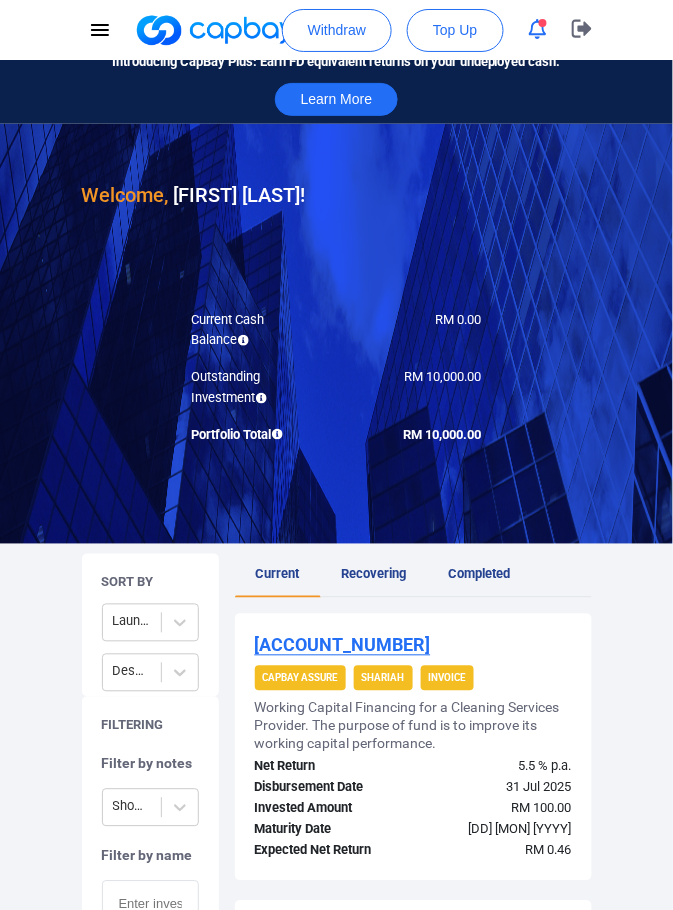 scroll, scrollTop: 0, scrollLeft: 0, axis: both 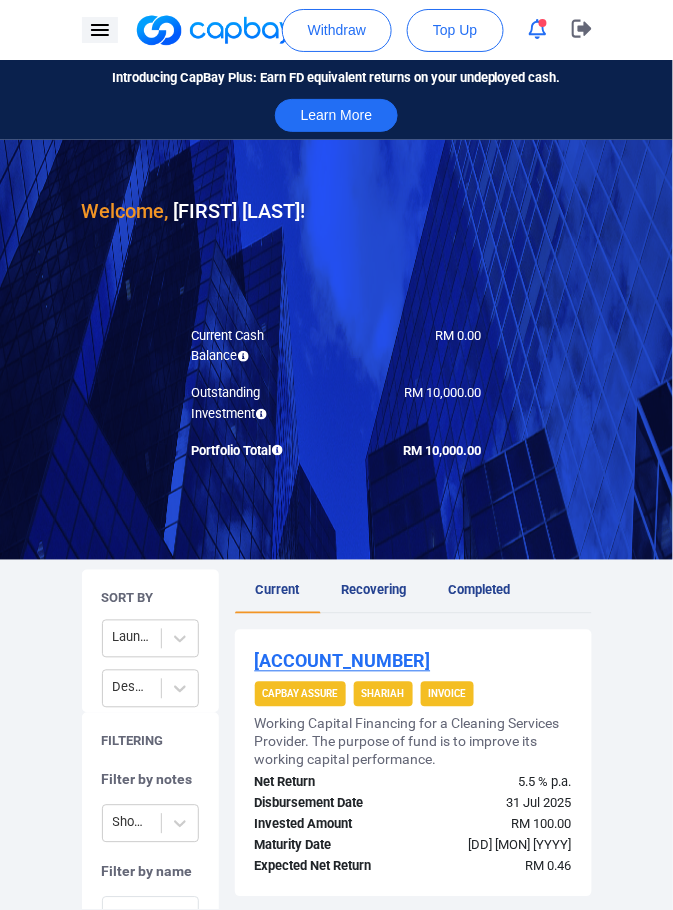 click 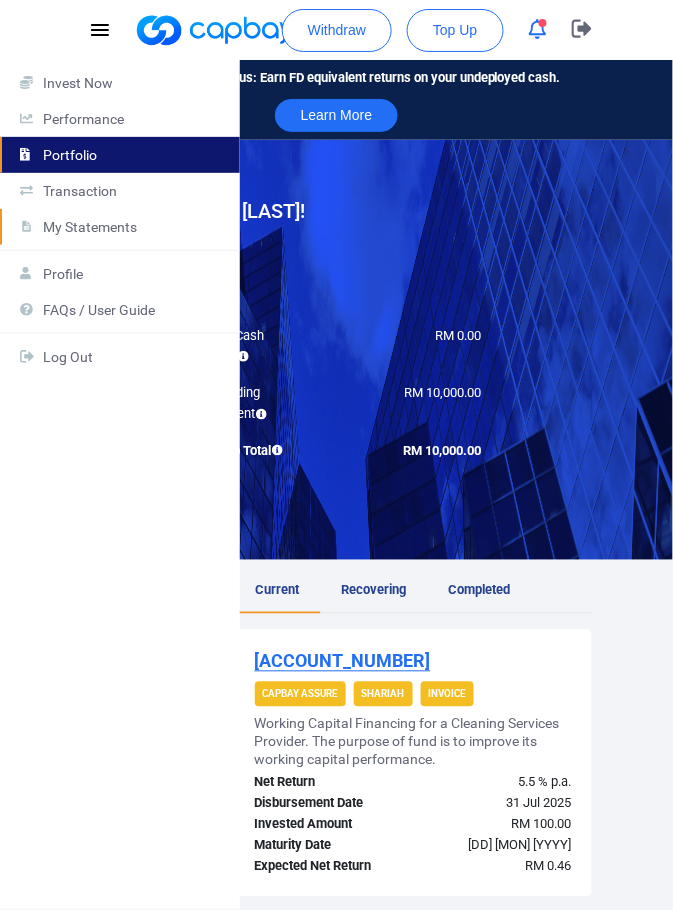 click on "My Statements" at bounding box center [120, 227] 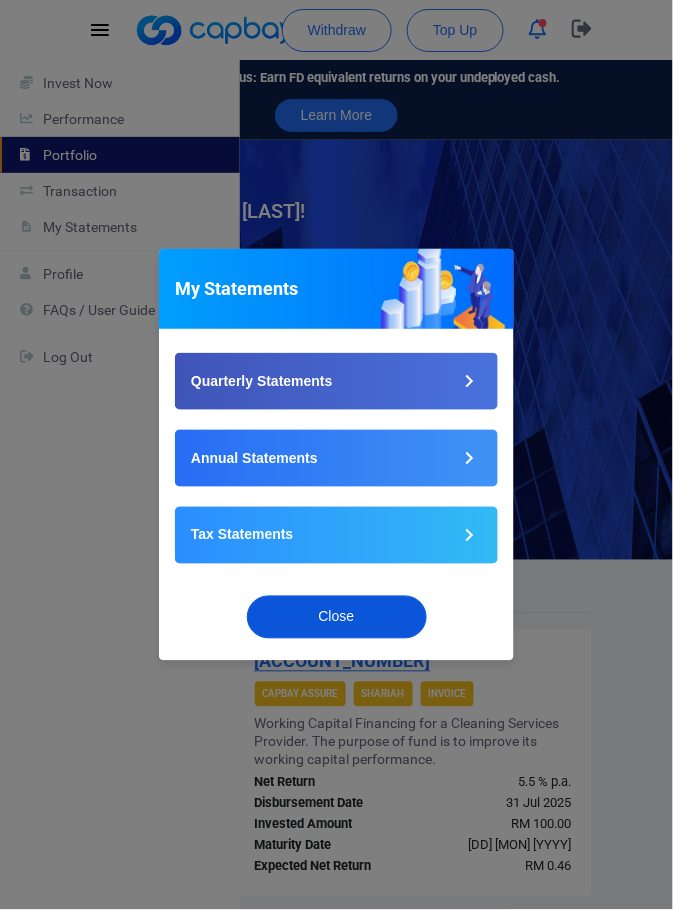 click on "Close" at bounding box center [337, 617] 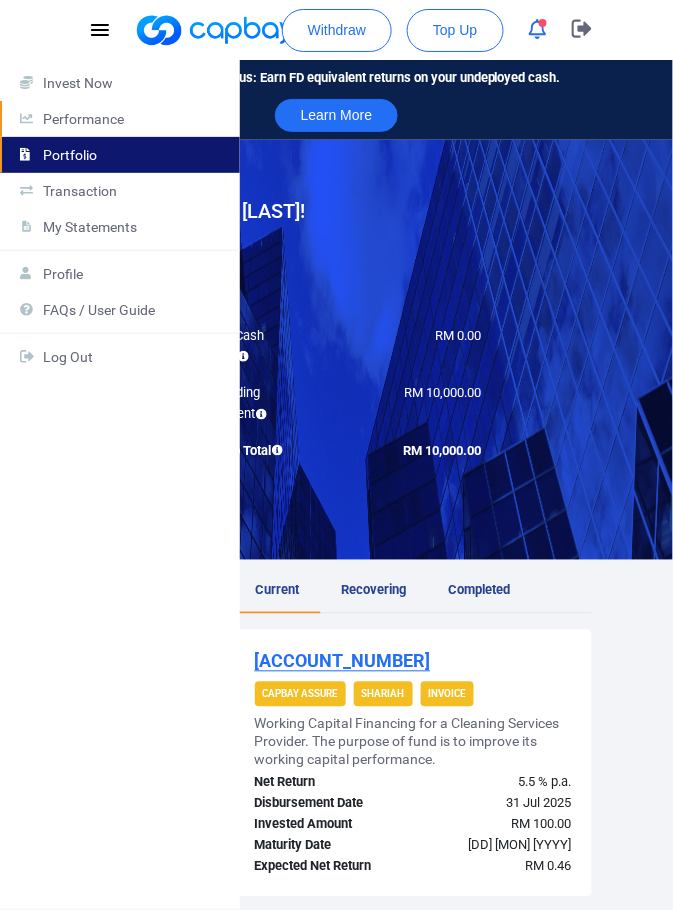 click on "Performance" at bounding box center (133, 119) 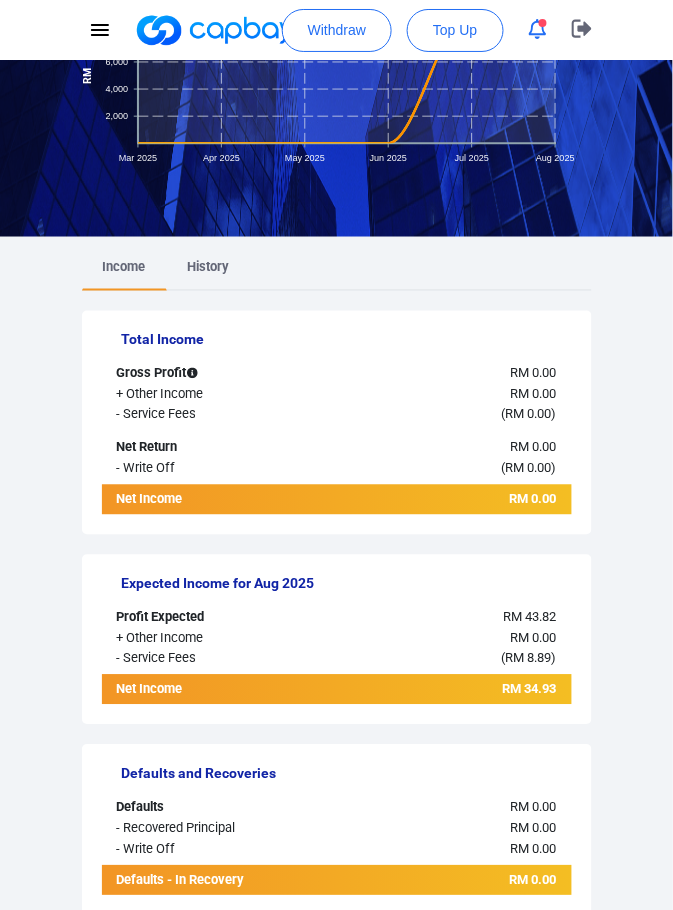 scroll, scrollTop: 0, scrollLeft: 0, axis: both 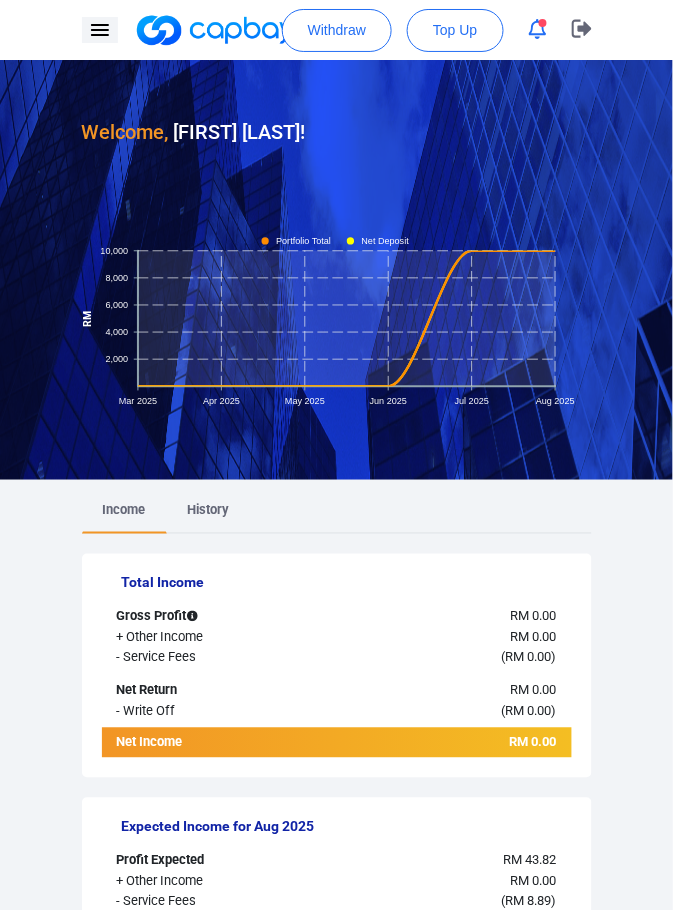 click 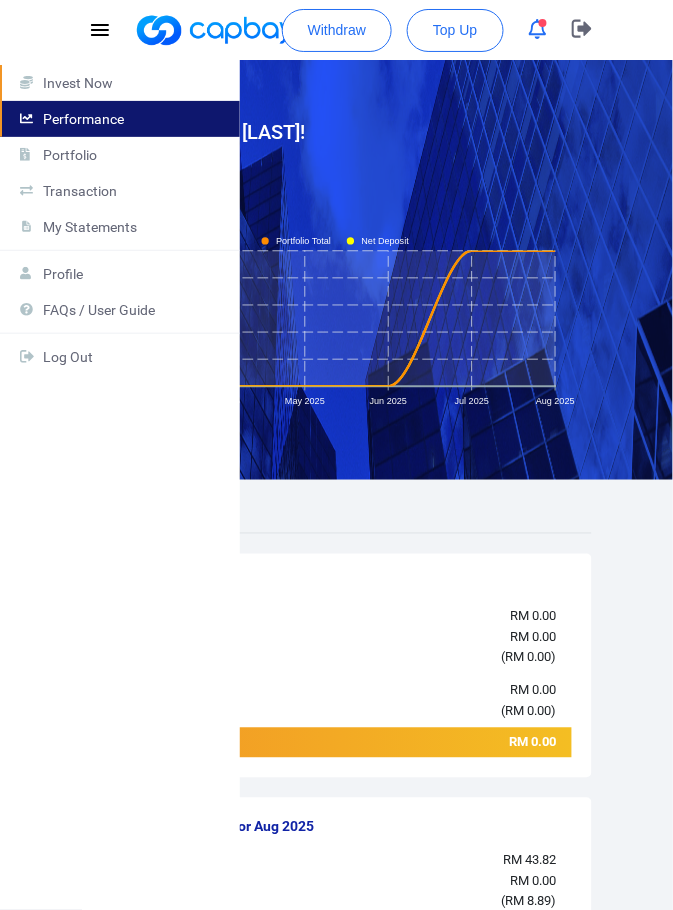 click on "Invest Now" at bounding box center (133, 83) 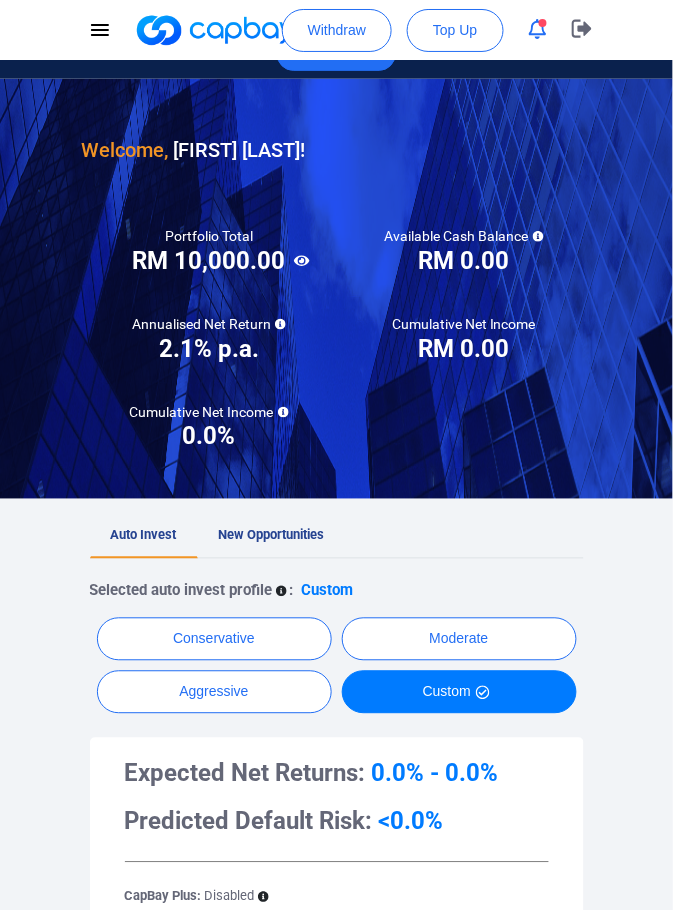 scroll, scrollTop: 0, scrollLeft: 0, axis: both 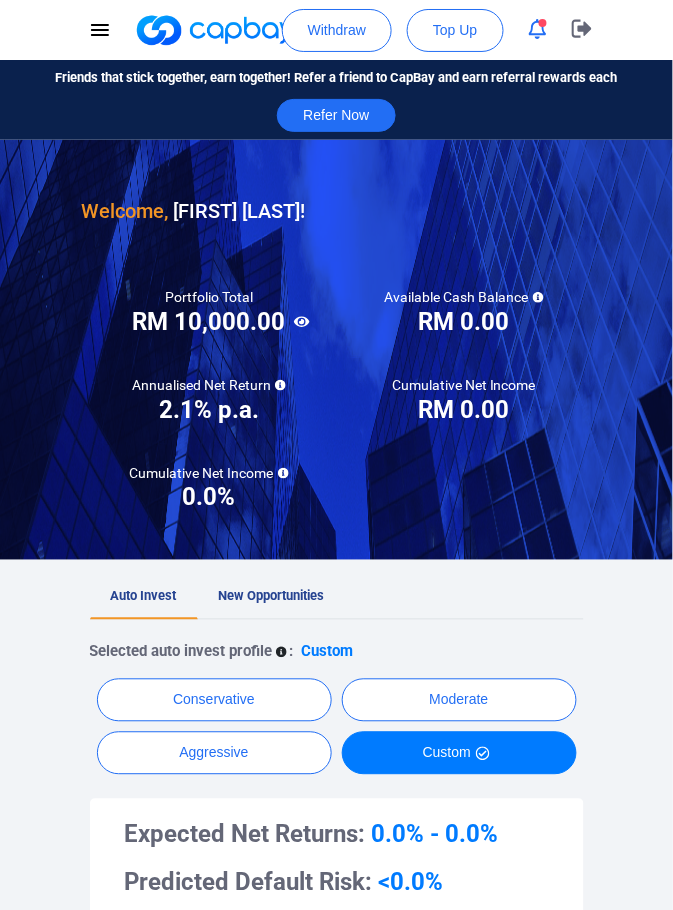 click 